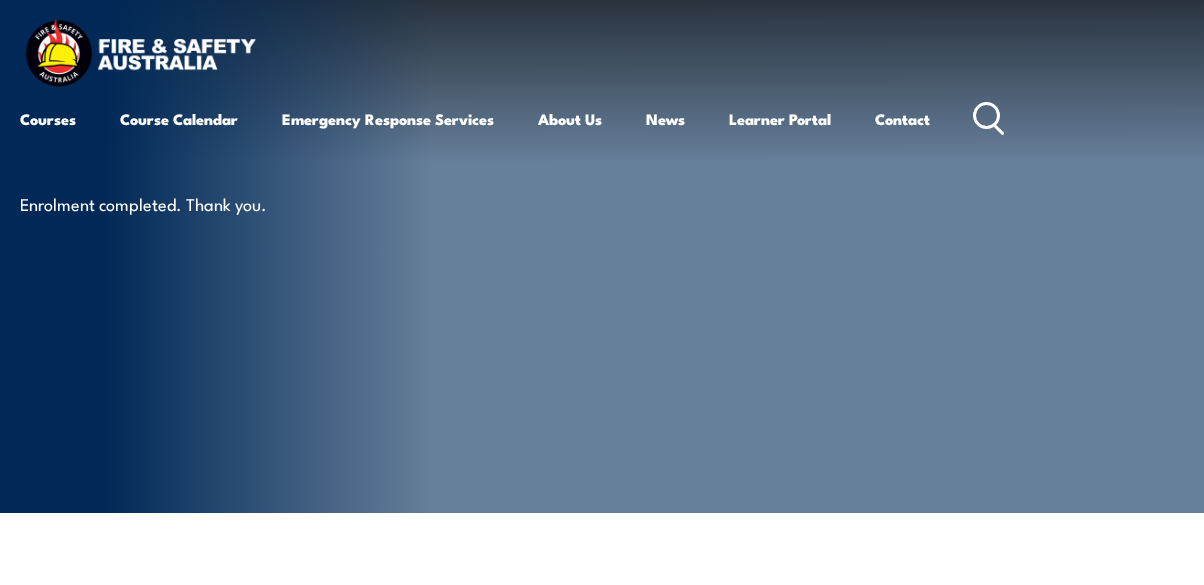 scroll, scrollTop: 0, scrollLeft: 0, axis: both 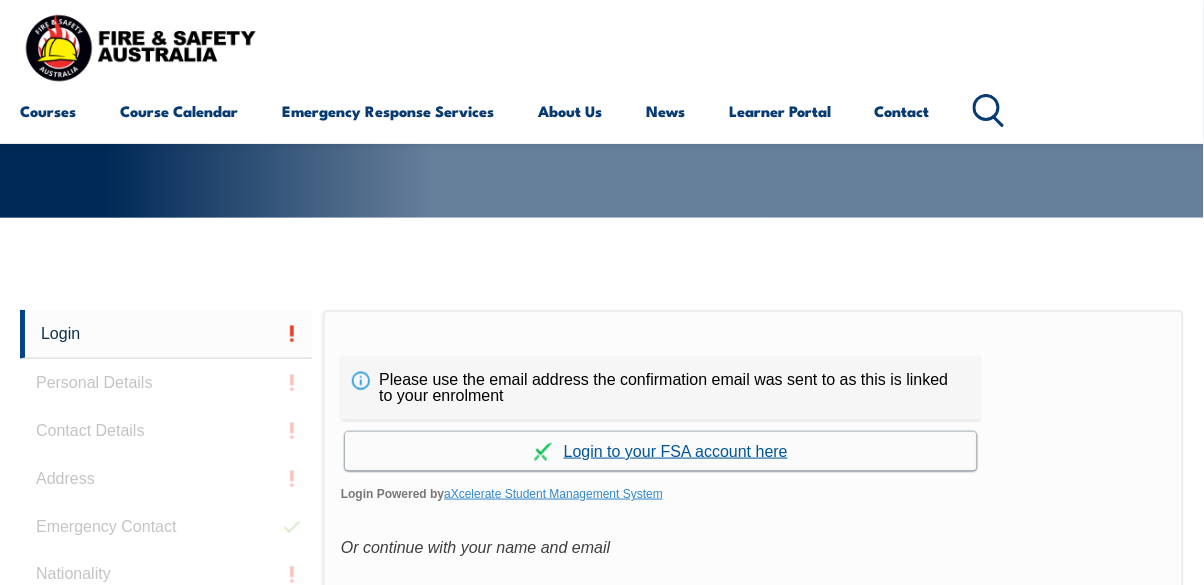 click on "Continue with aXcelerate" at bounding box center [661, 451] 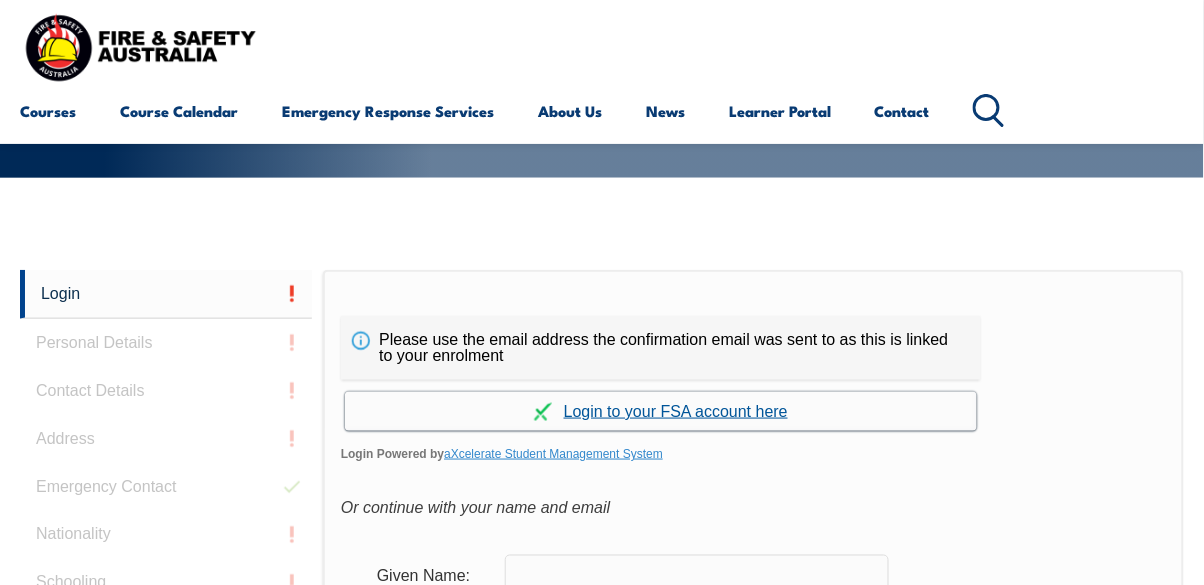 scroll, scrollTop: 391, scrollLeft: 0, axis: vertical 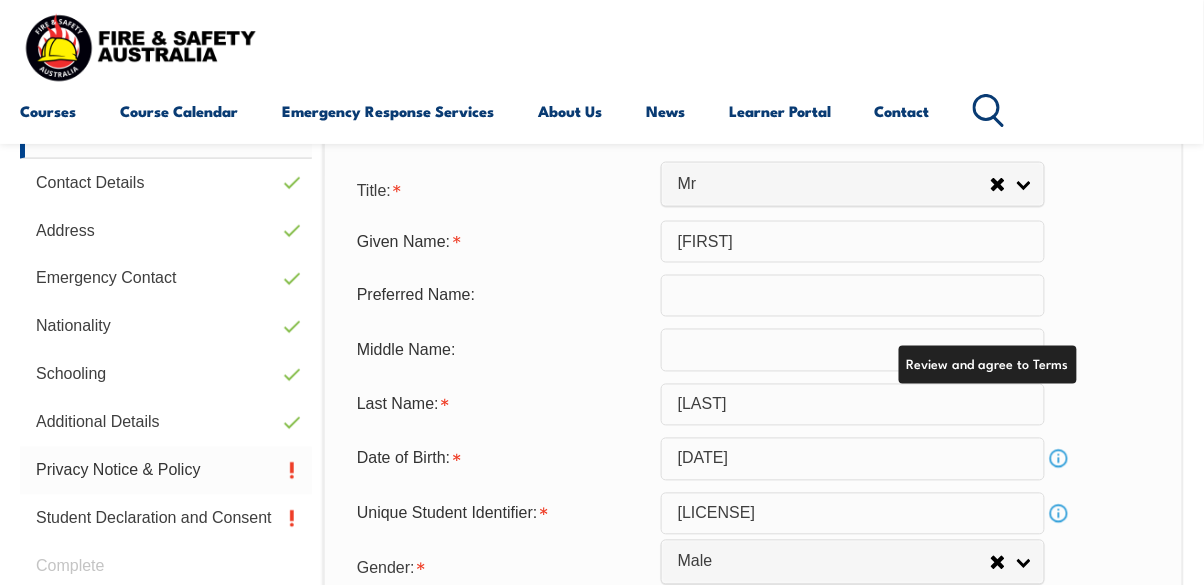 click on "Privacy Notice & Policy" at bounding box center (166, 471) 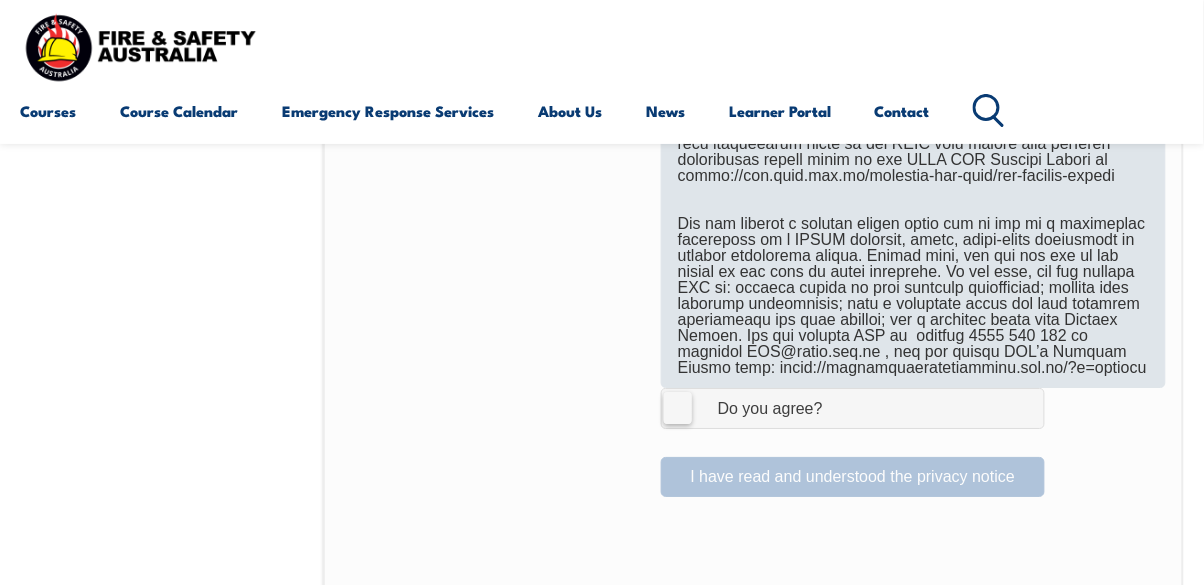 scroll, scrollTop: 1392, scrollLeft: 0, axis: vertical 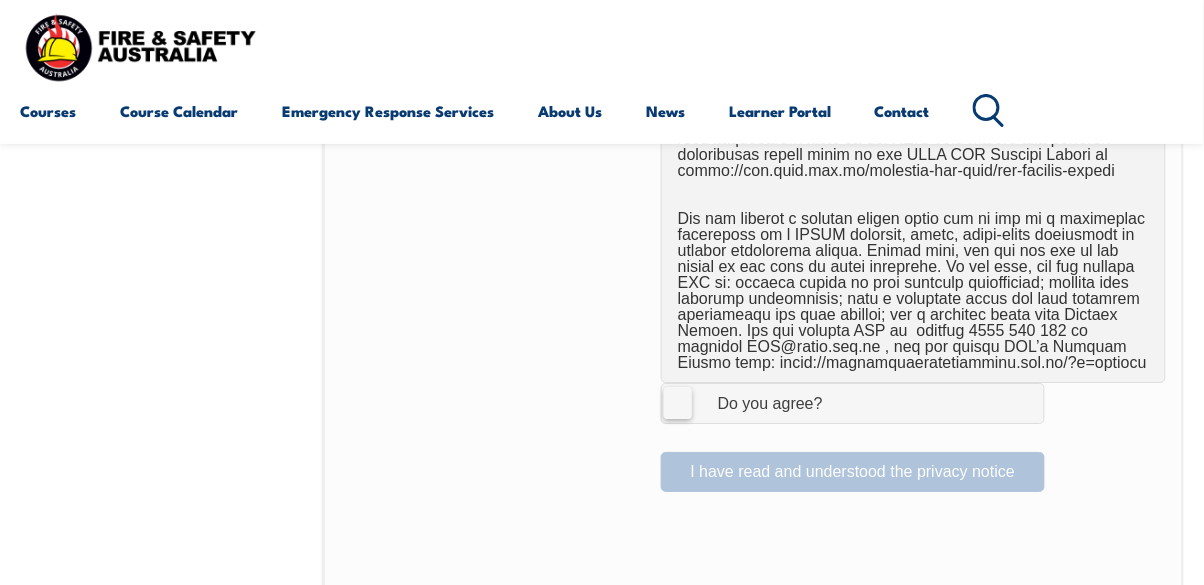 click at bounding box center (501, 403) 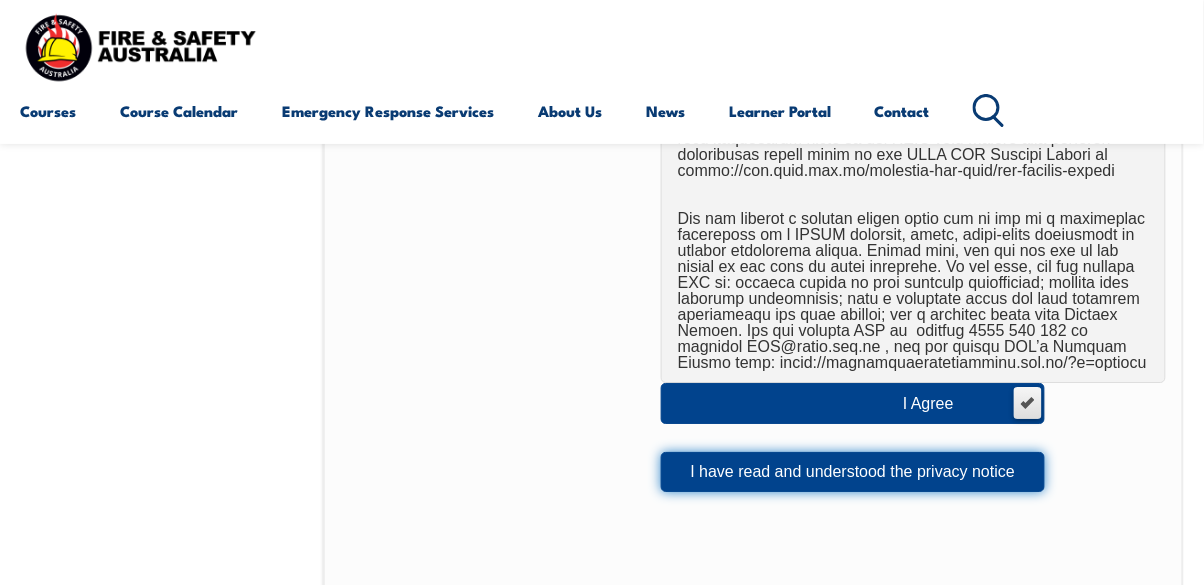 click on "I have read and understood the privacy notice" at bounding box center [853, 472] 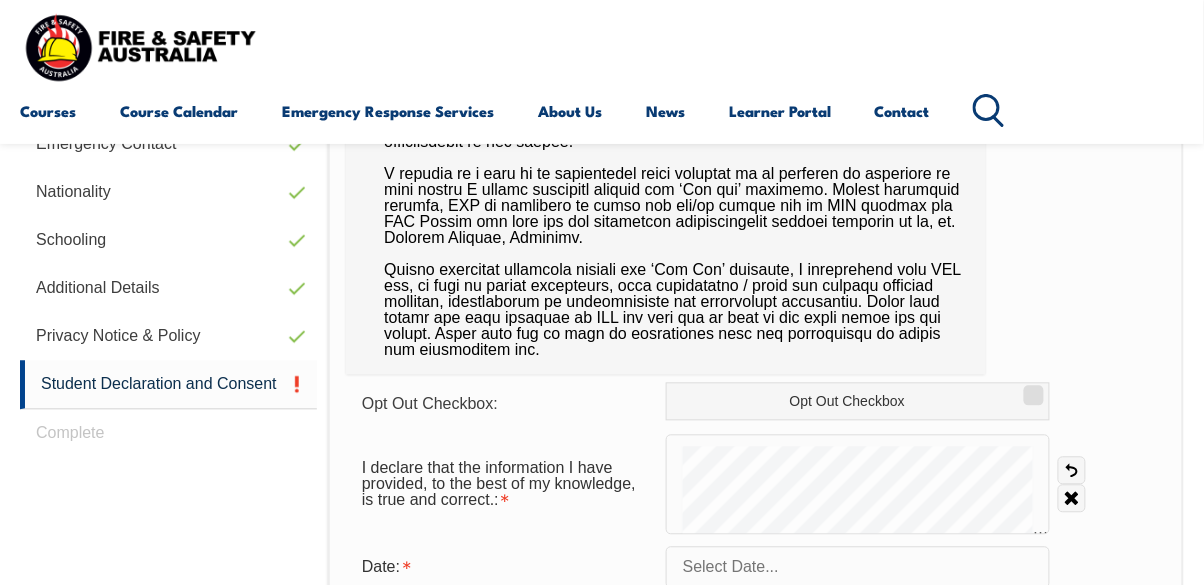 scroll, scrollTop: 728, scrollLeft: 0, axis: vertical 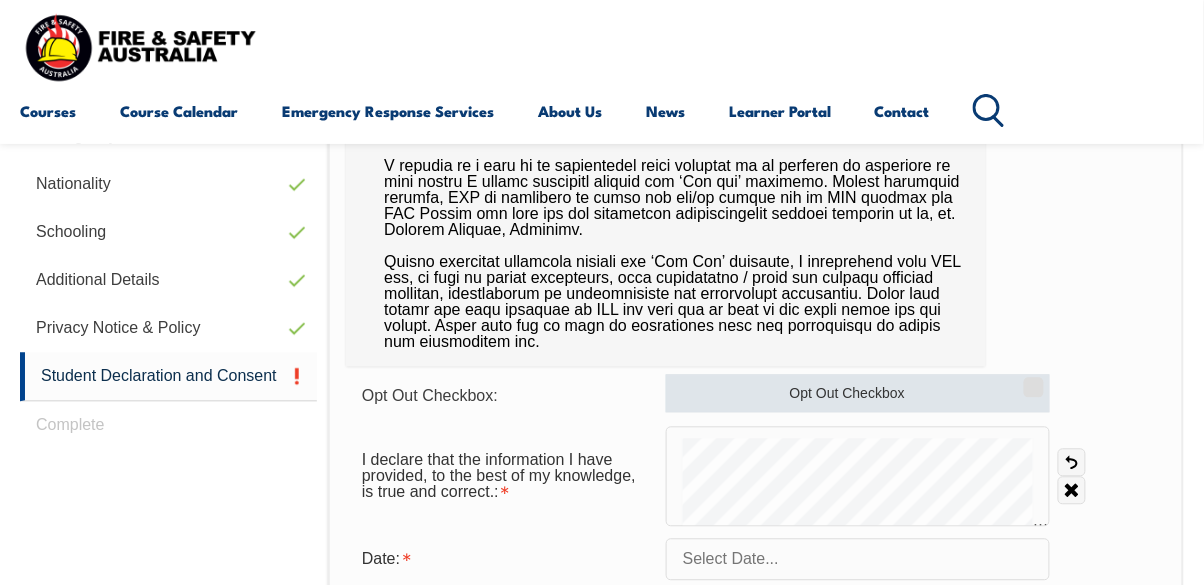 click on "Opt Out Checkbox" at bounding box center (1031, 381) 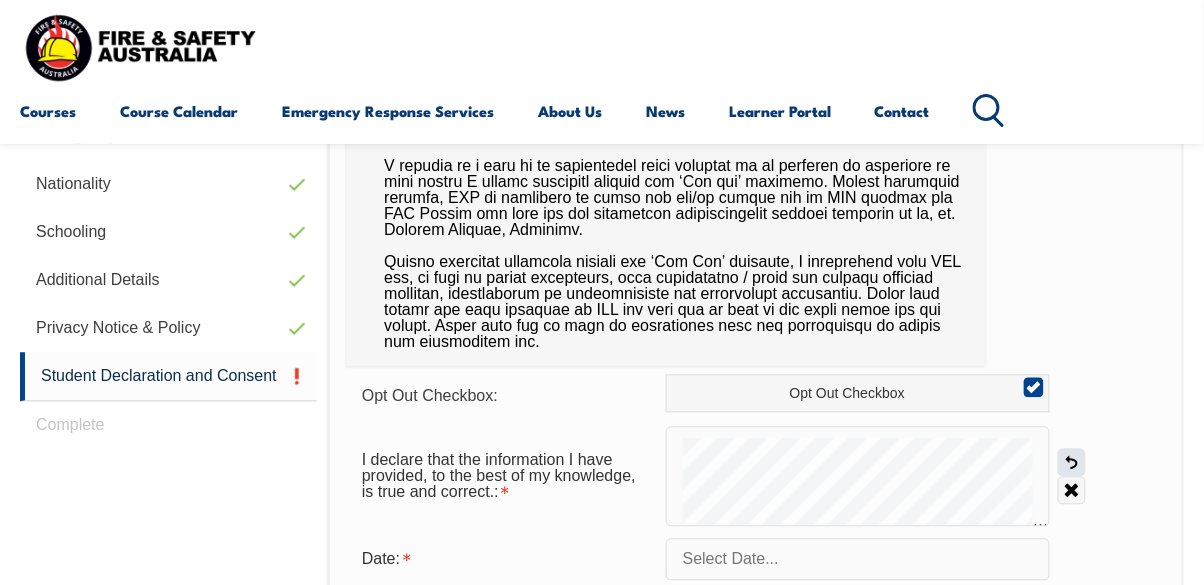 click on "Undo" at bounding box center [1072, 463] 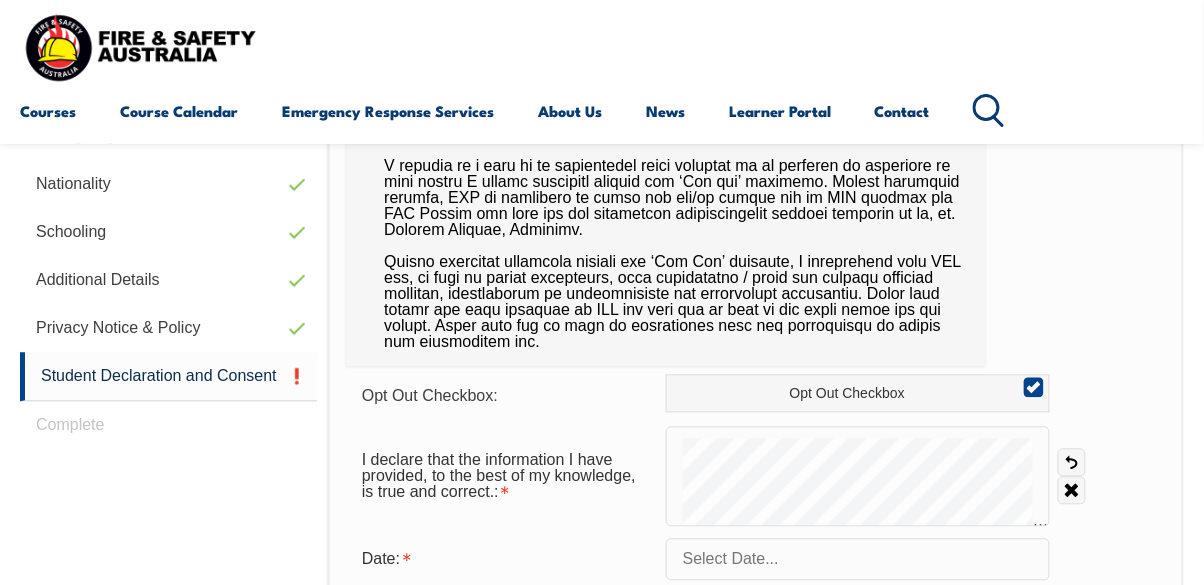 click at bounding box center [858, 560] 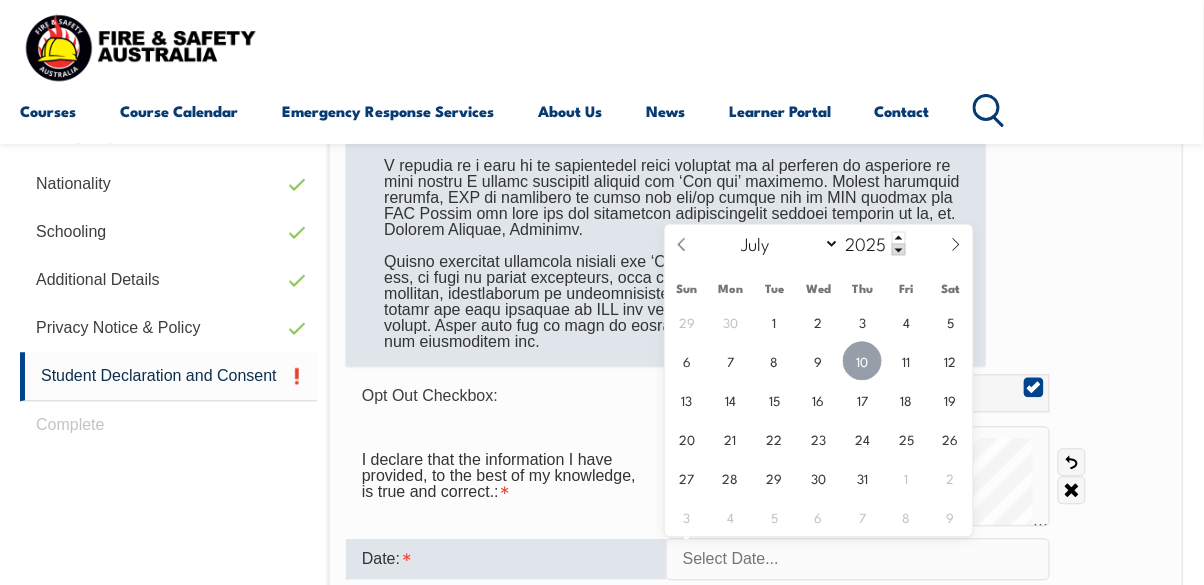 click on "10" at bounding box center (862, 361) 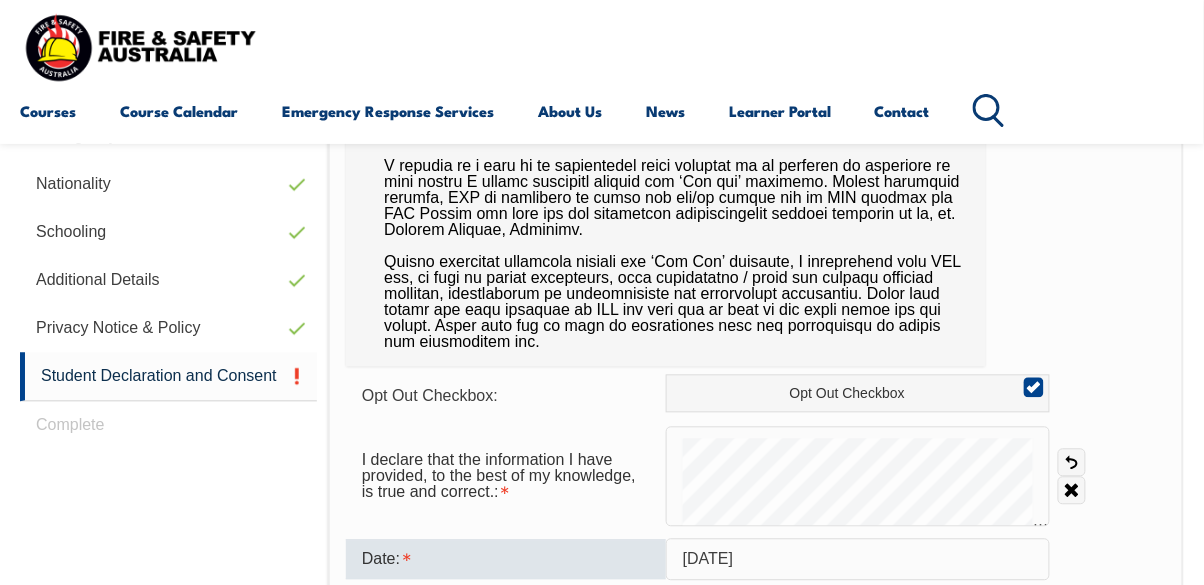 click on "Save" at bounding box center [858, 629] 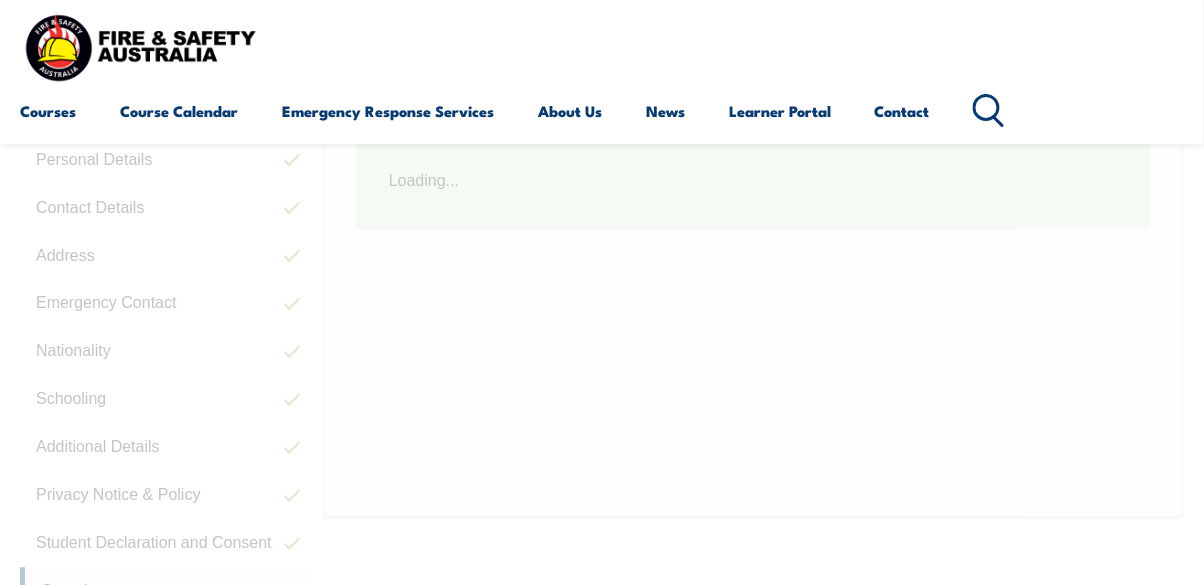 scroll, scrollTop: 581, scrollLeft: 0, axis: vertical 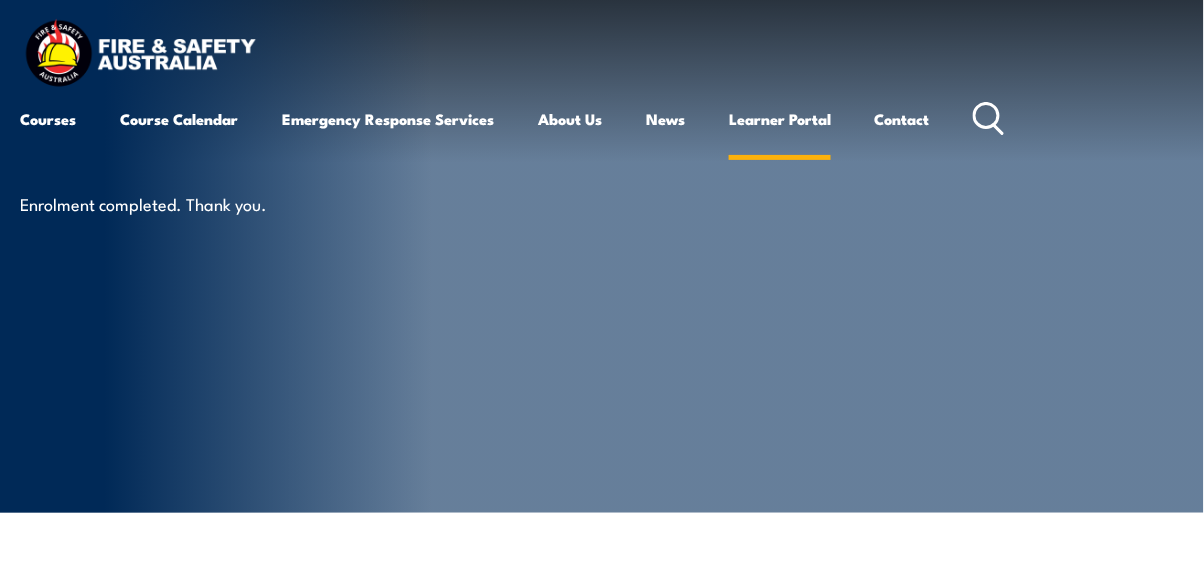 click on "Learner Portal" at bounding box center [780, 119] 